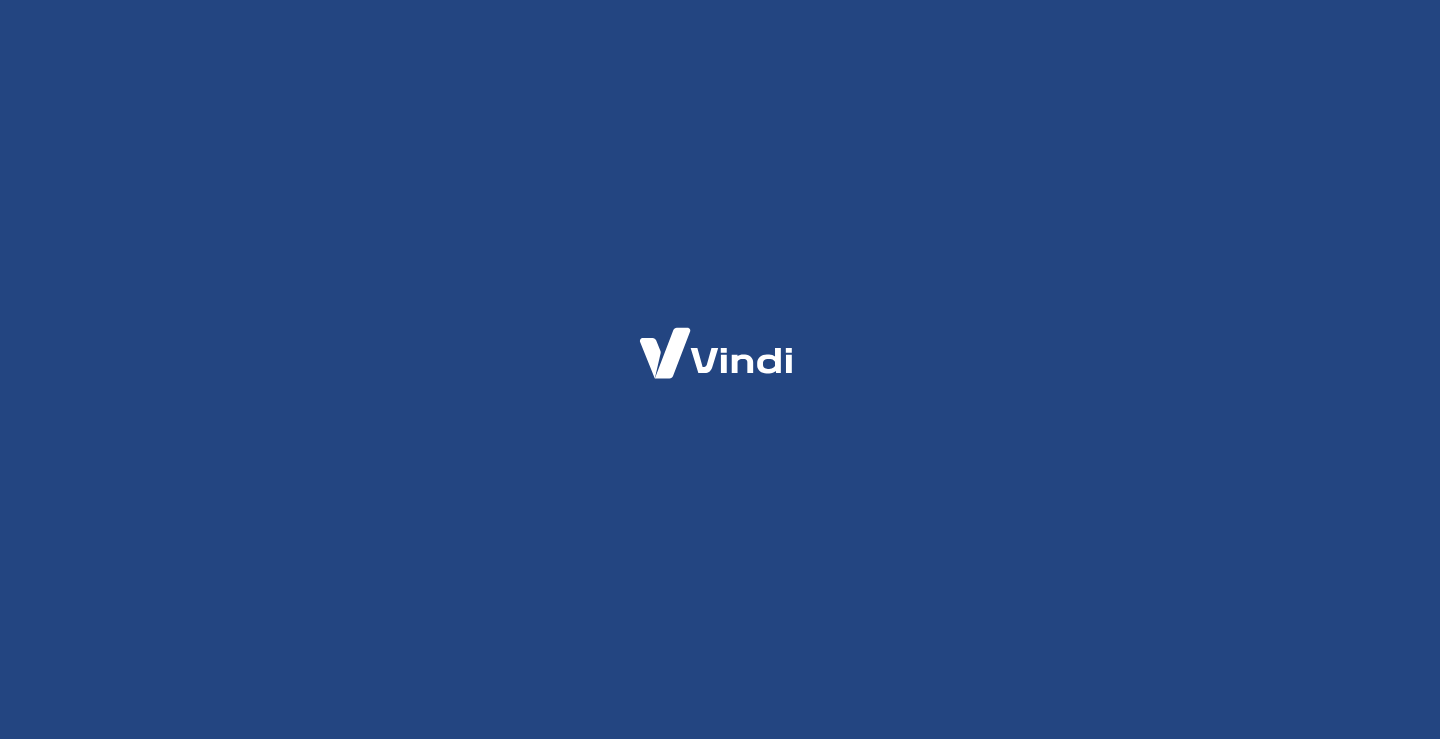 scroll, scrollTop: 0, scrollLeft: 0, axis: both 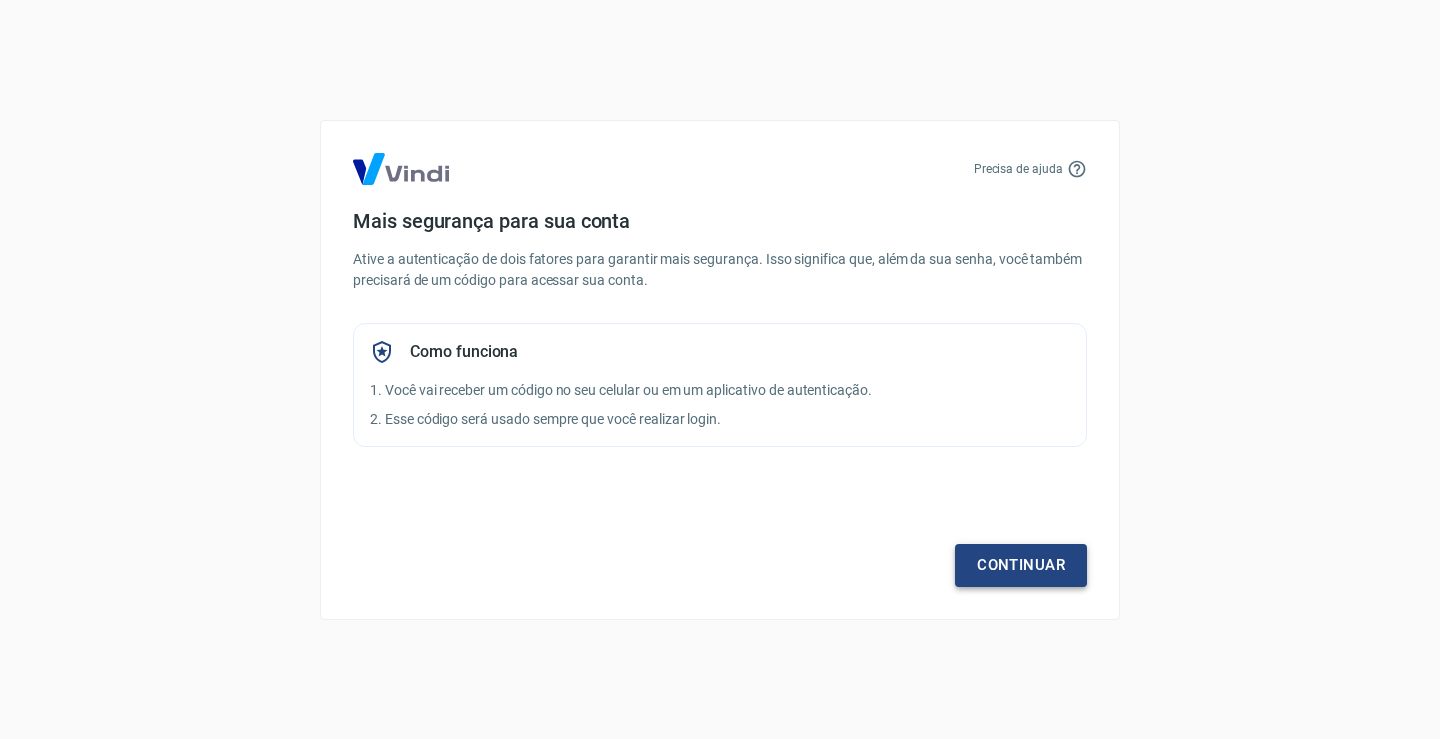 click on "Continuar" at bounding box center [1021, 565] 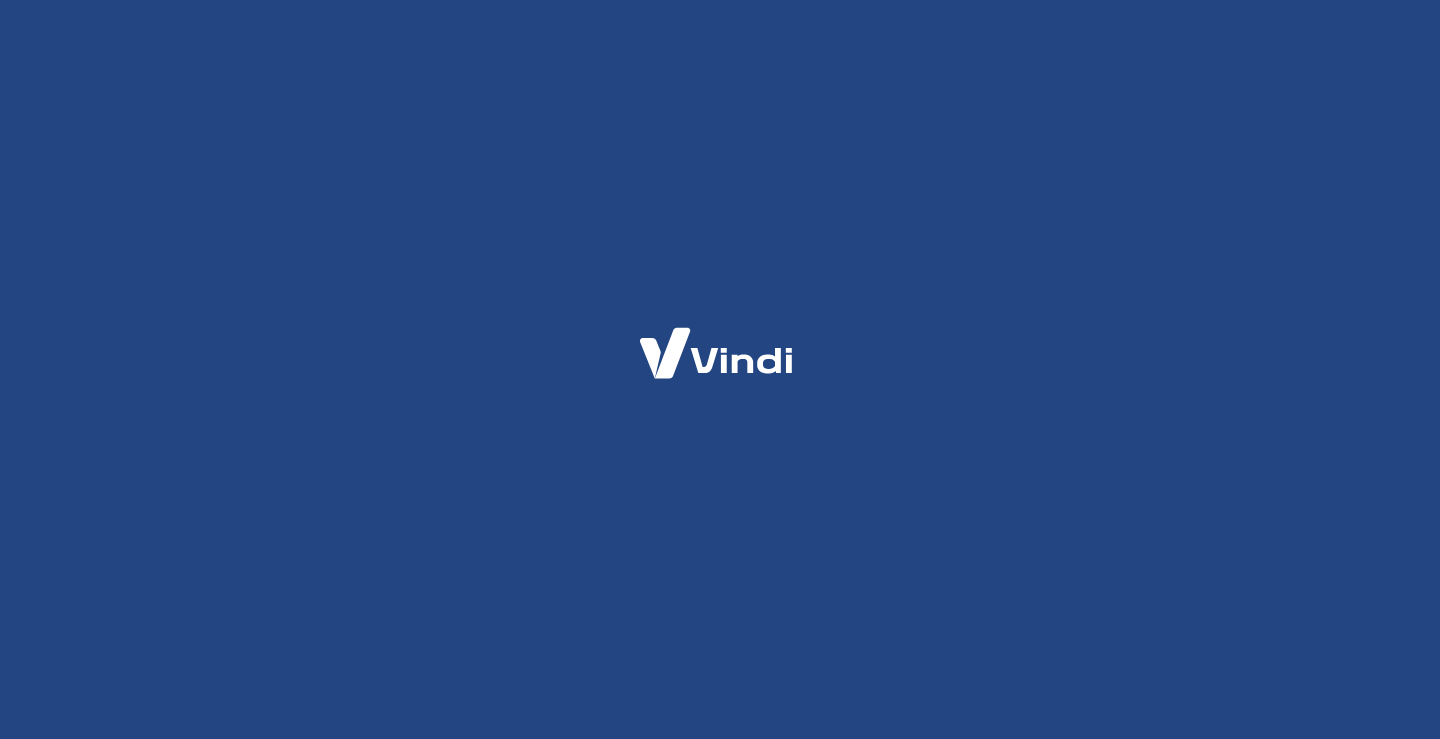 scroll, scrollTop: 0, scrollLeft: 0, axis: both 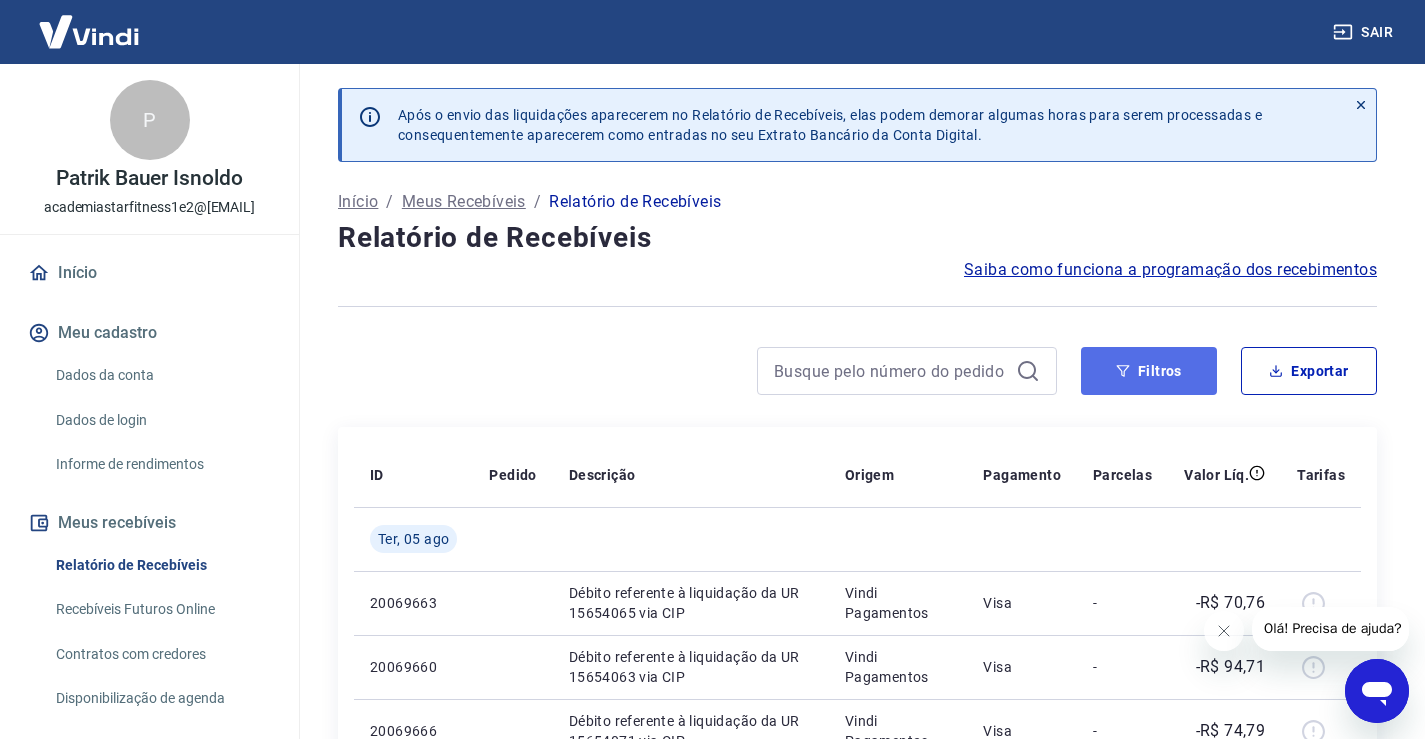 click on "Filtros" at bounding box center [1149, 371] 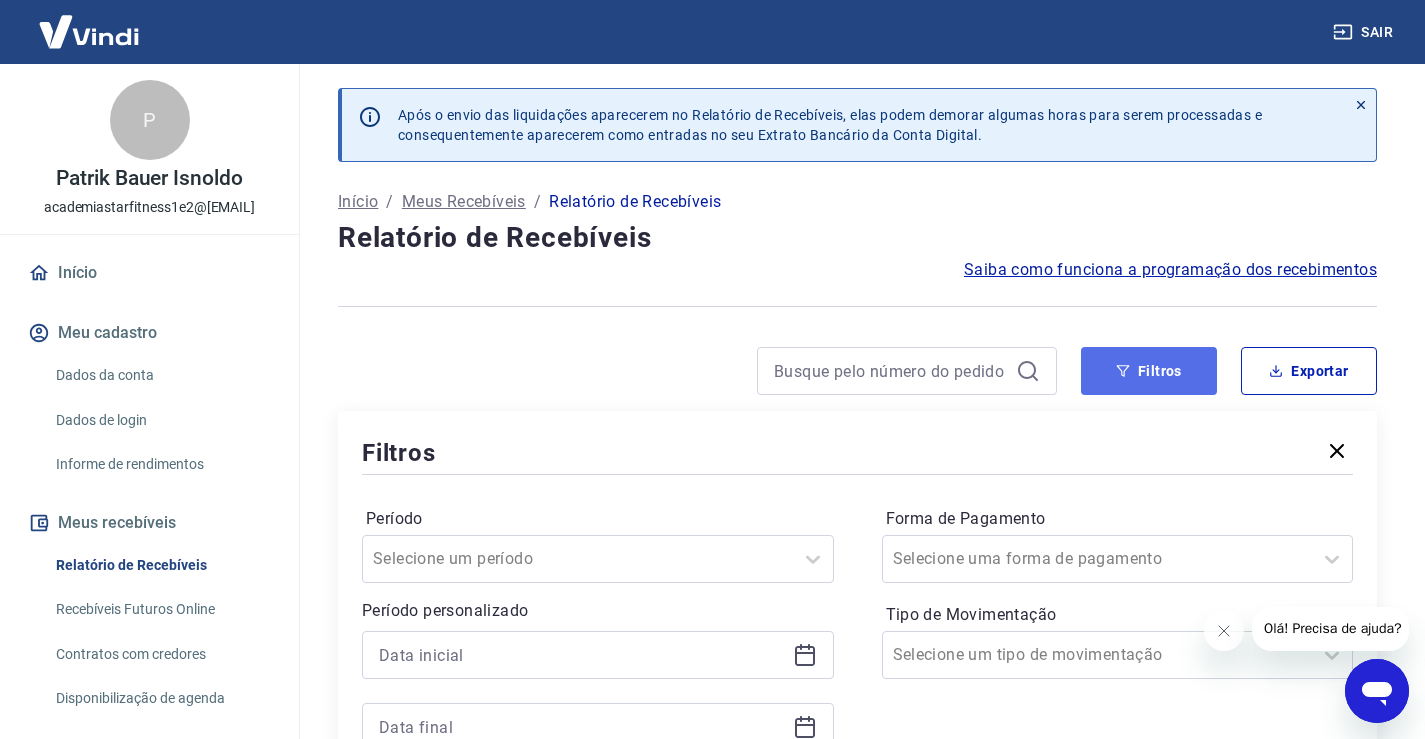 click on "Filtros" at bounding box center [1149, 371] 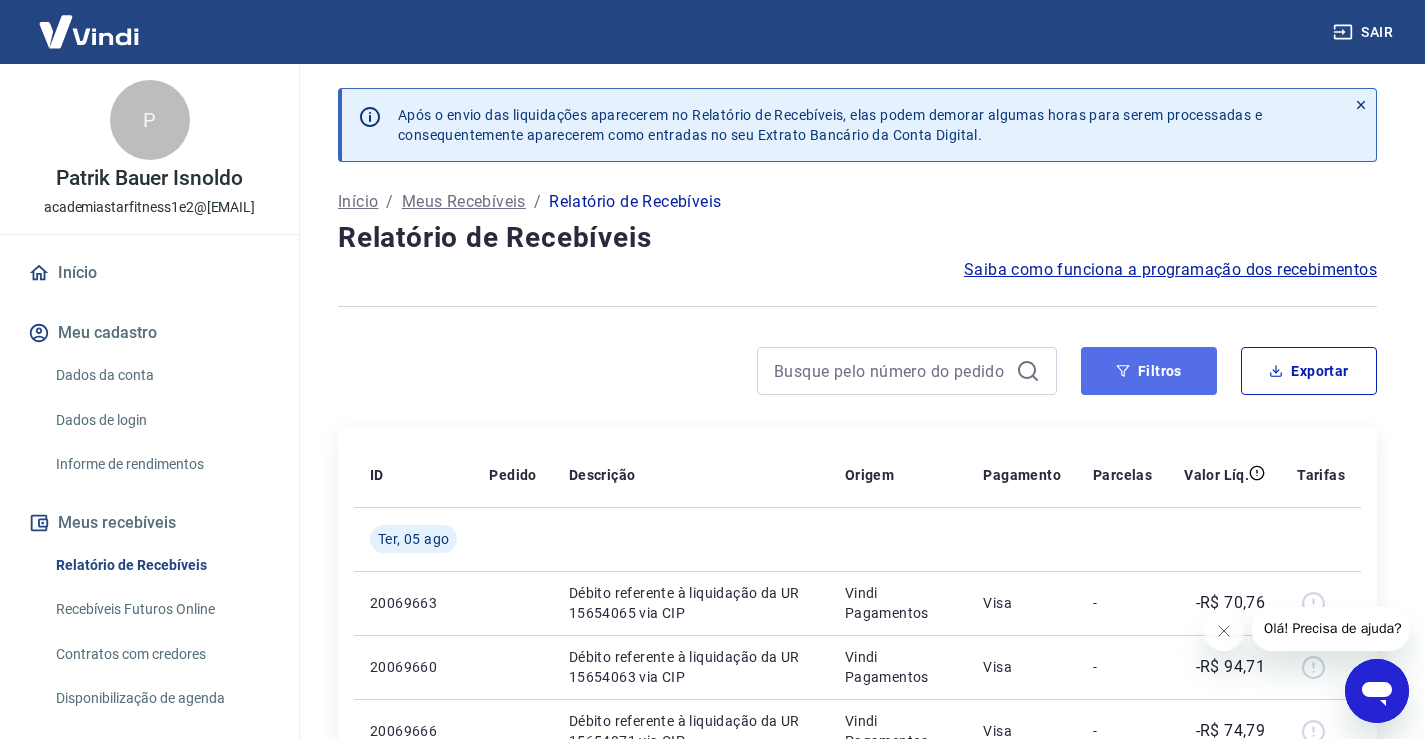 click on "Filtros" at bounding box center [1149, 371] 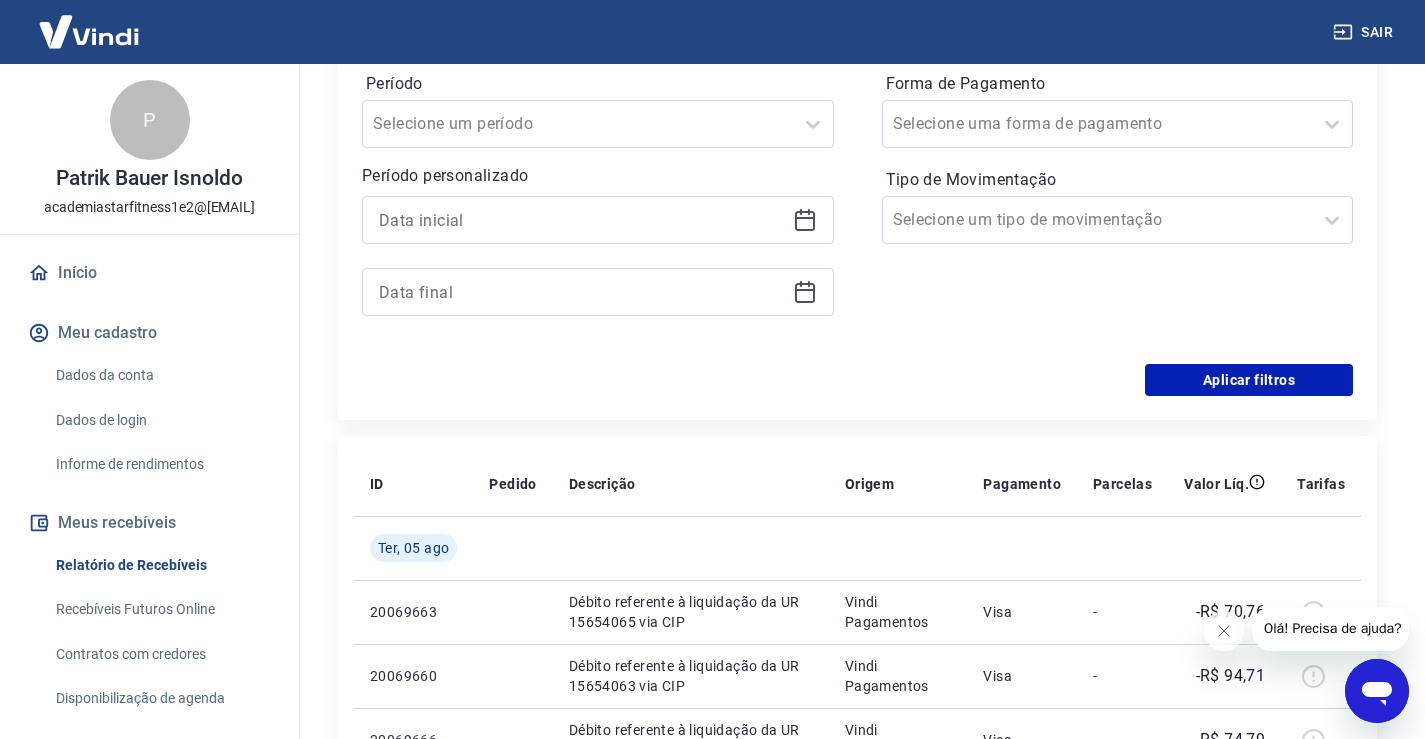 scroll, scrollTop: 400, scrollLeft: 0, axis: vertical 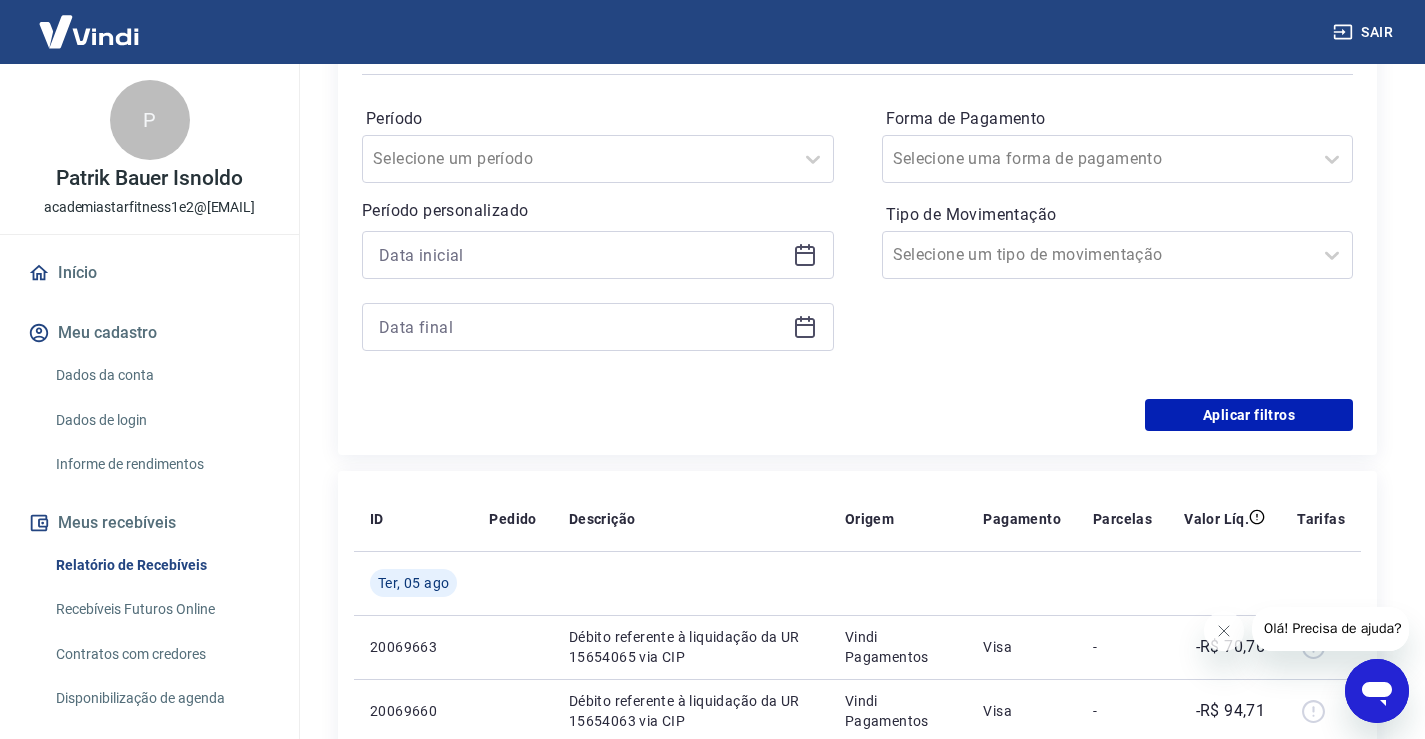 click at bounding box center [598, 255] 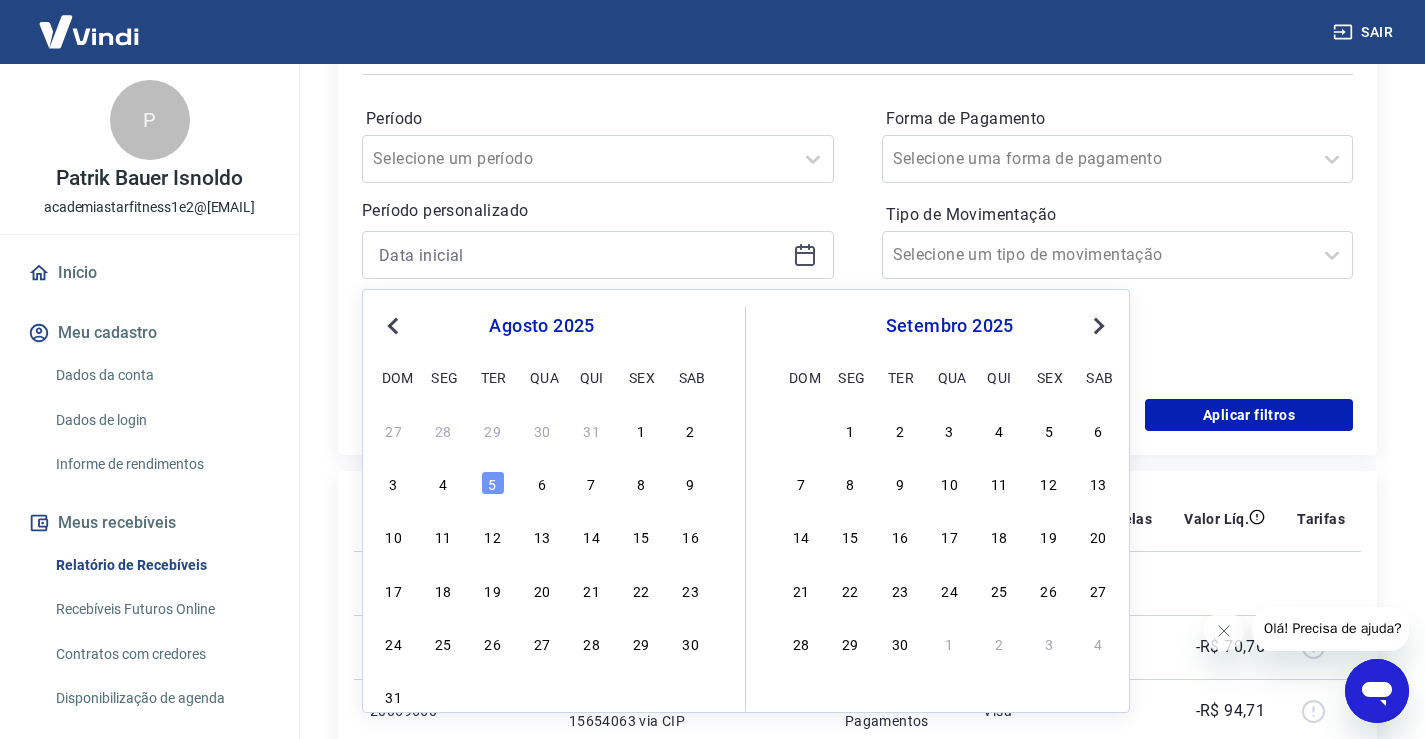 click on "agosto 2025" at bounding box center (542, 326) 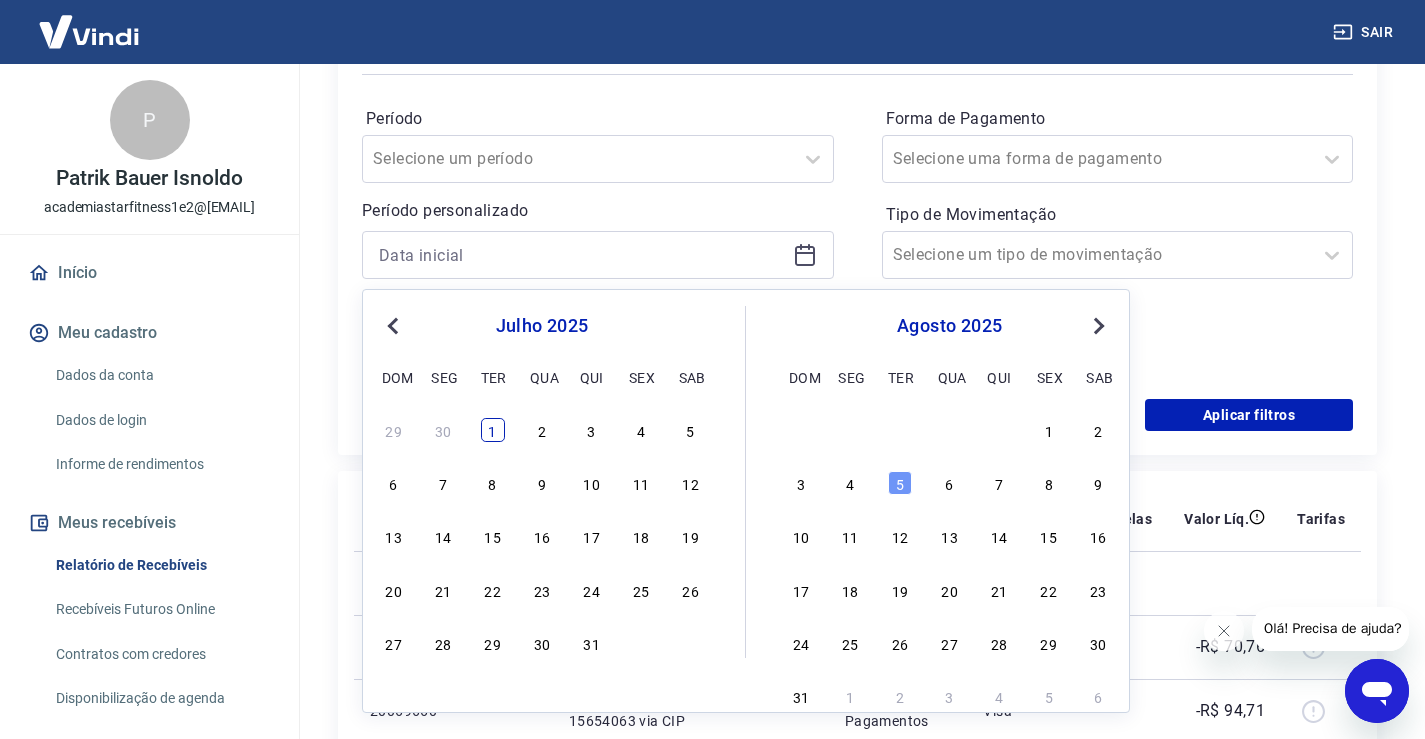 click on "1" at bounding box center (493, 430) 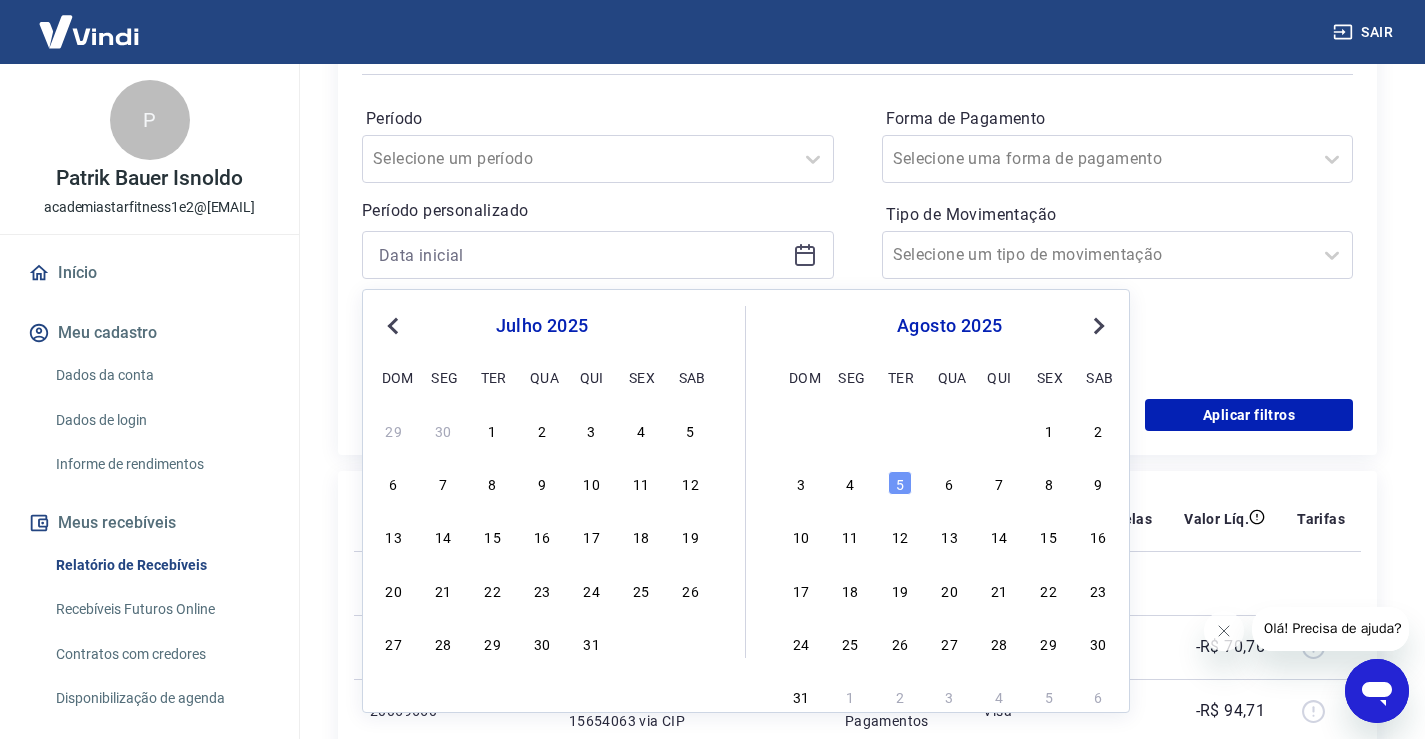 type on "01/07/2025" 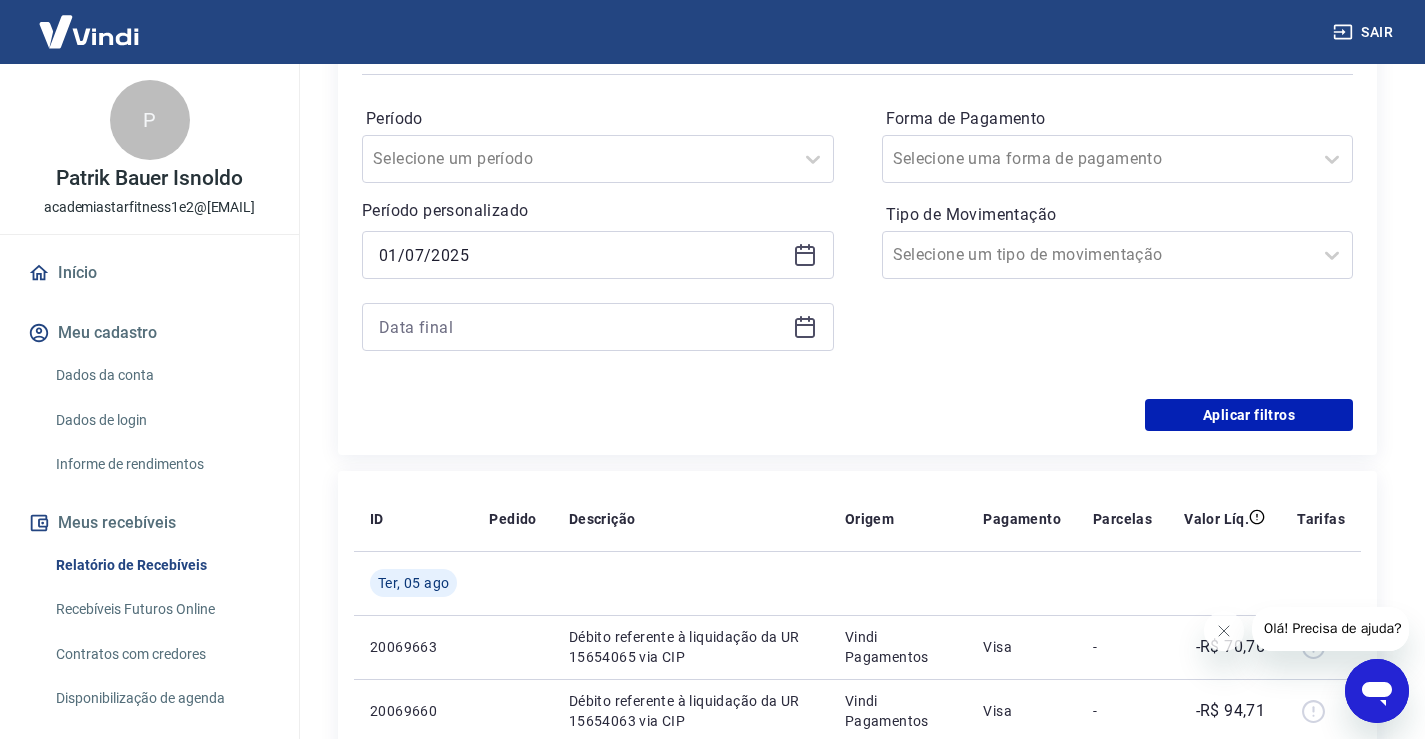 click 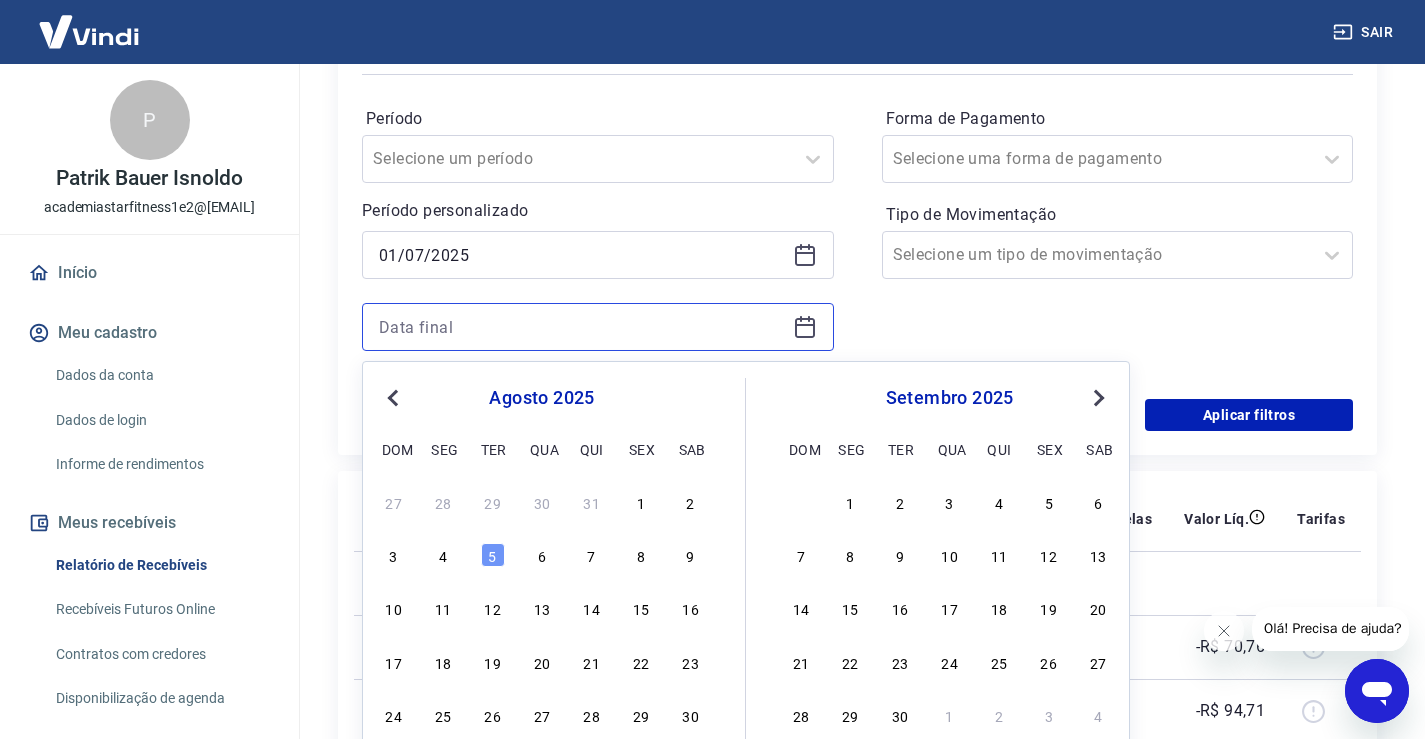 scroll, scrollTop: 600, scrollLeft: 0, axis: vertical 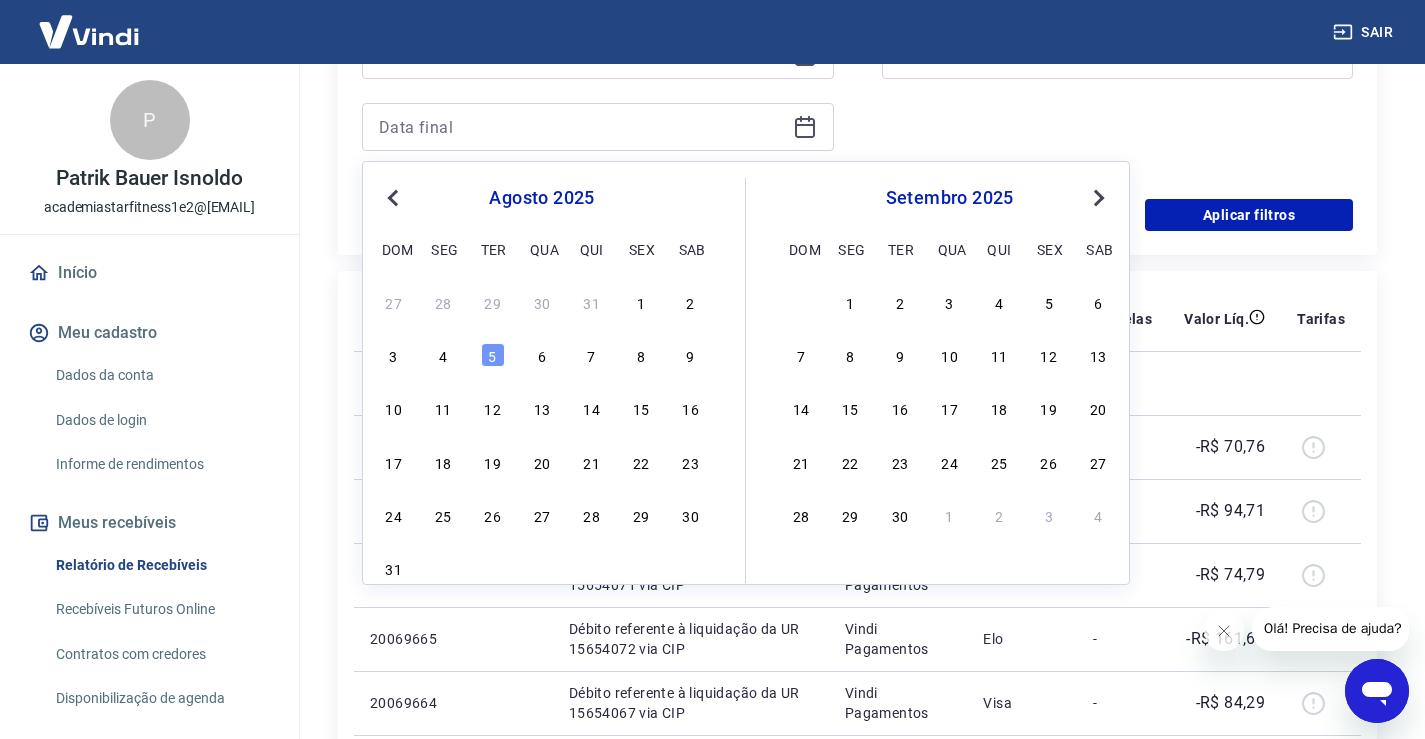 click on "Previous Month" at bounding box center (393, 198) 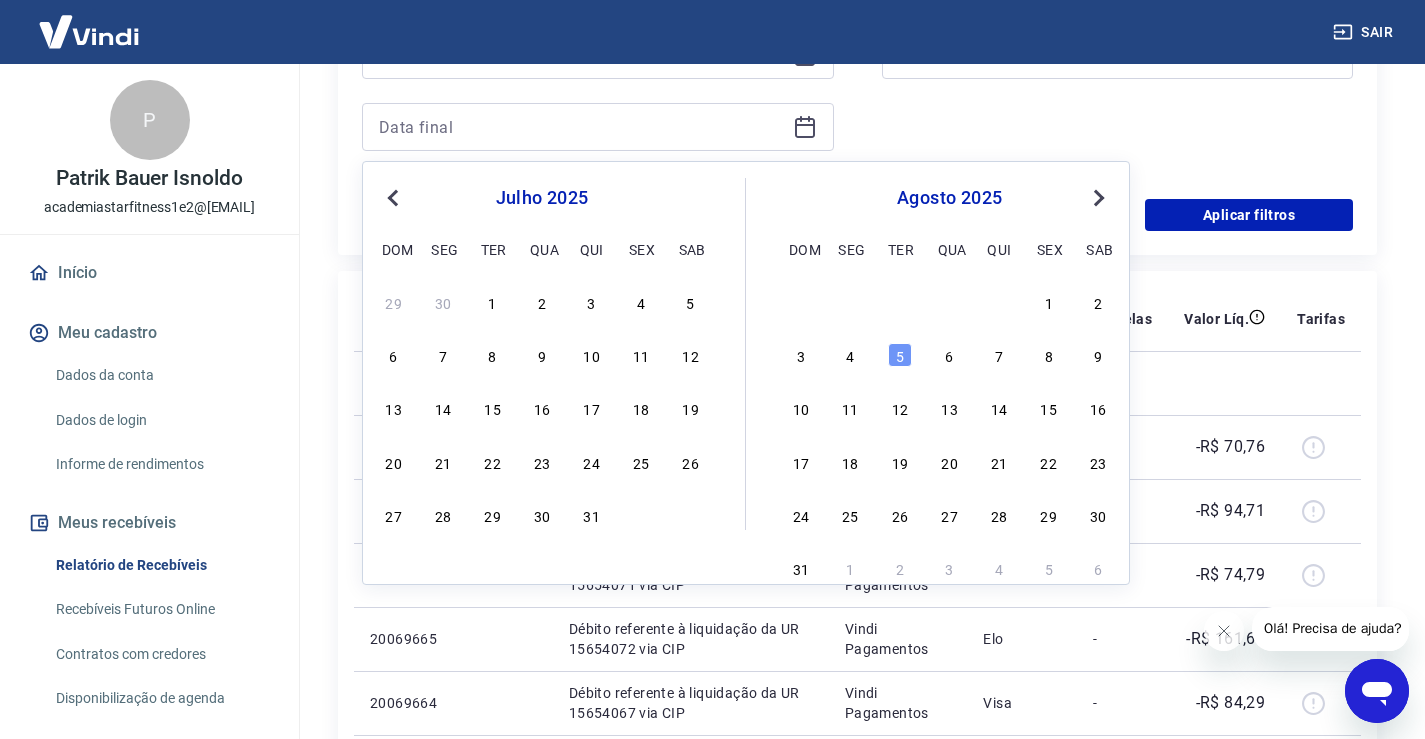 drag, startPoint x: 593, startPoint y: 519, endPoint x: 869, endPoint y: 173, distance: 442.5969 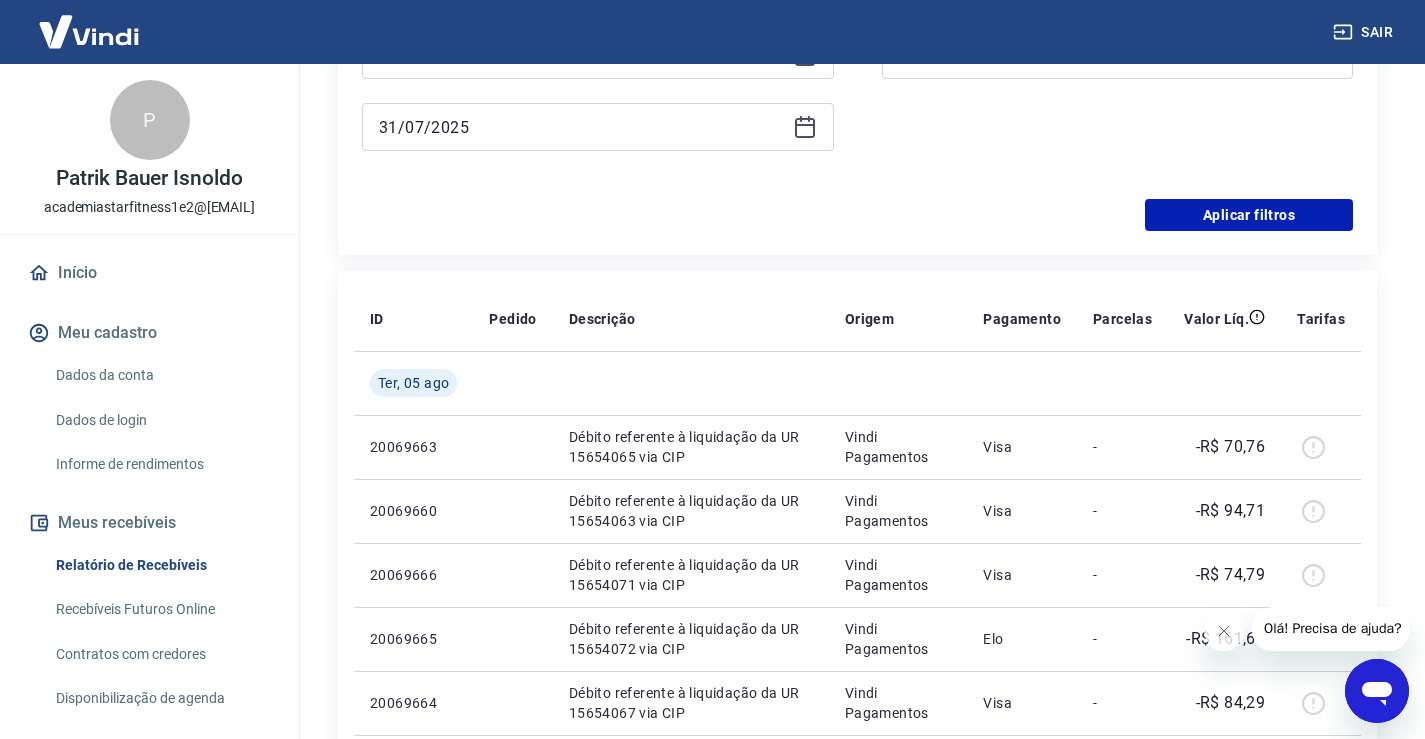 type on "31/07/2025" 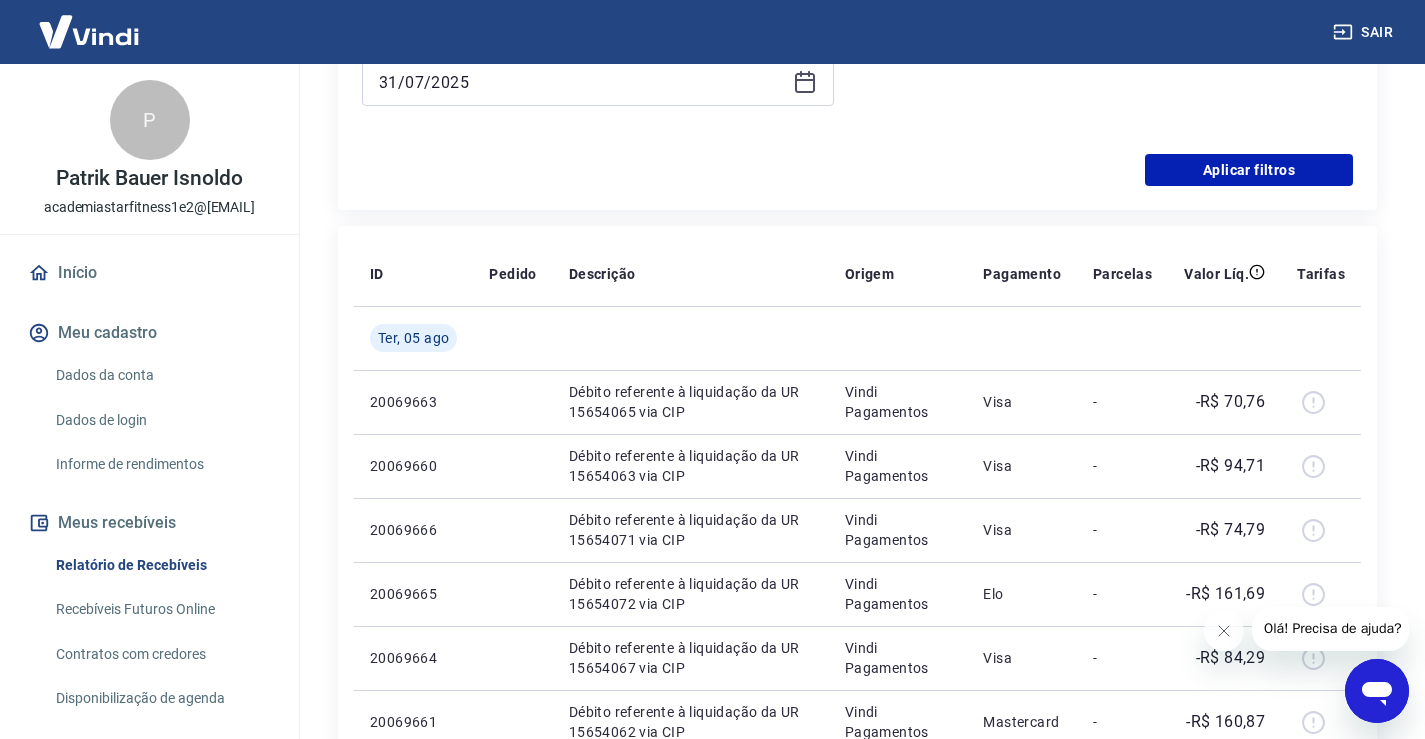 scroll, scrollTop: 600, scrollLeft: 0, axis: vertical 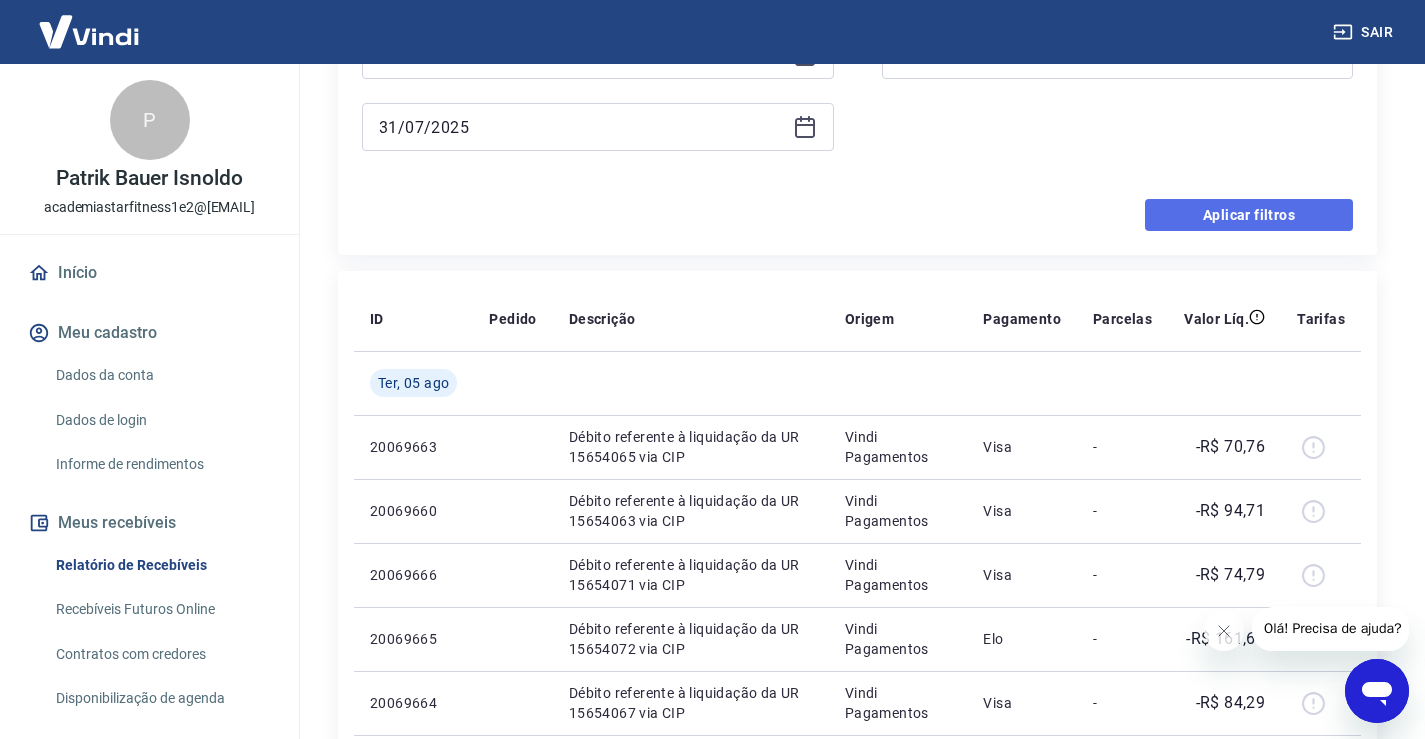click on "Aplicar filtros" at bounding box center [1249, 215] 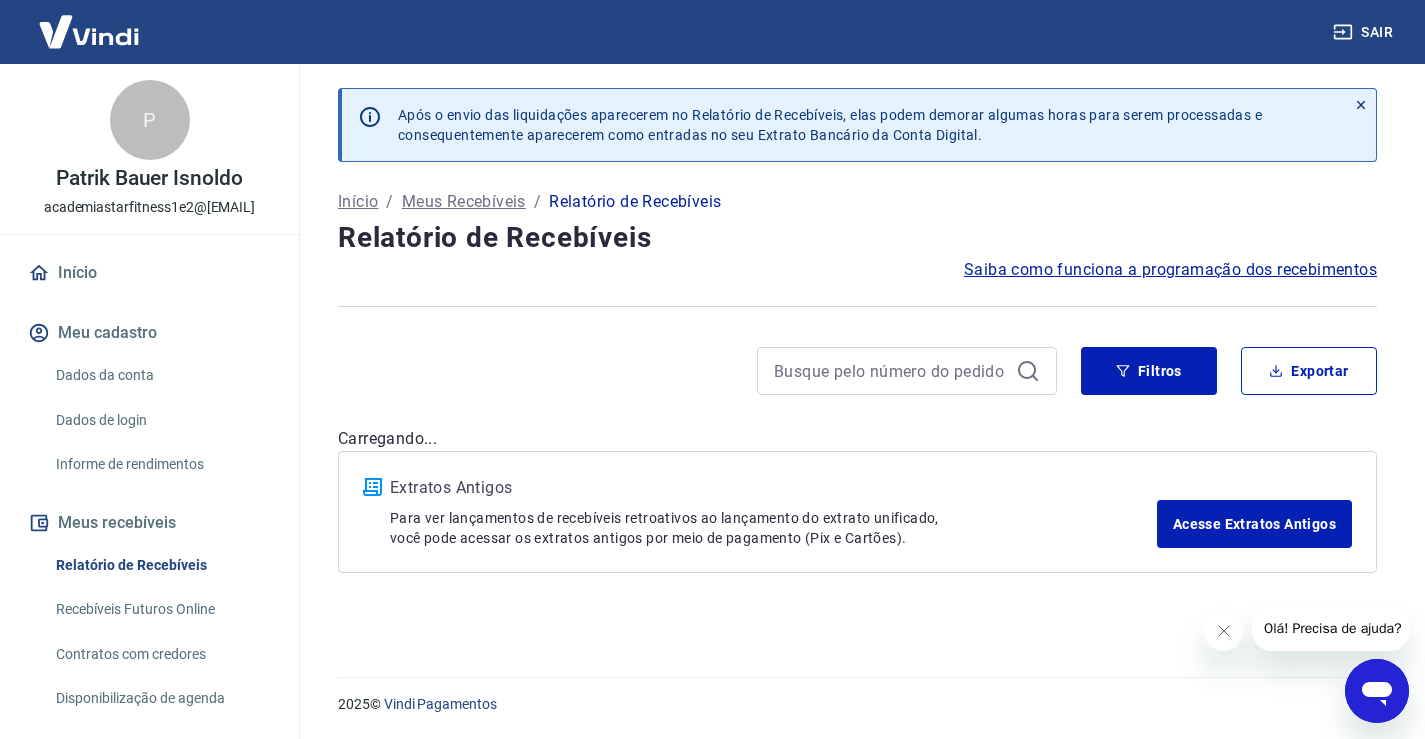 scroll, scrollTop: 0, scrollLeft: 0, axis: both 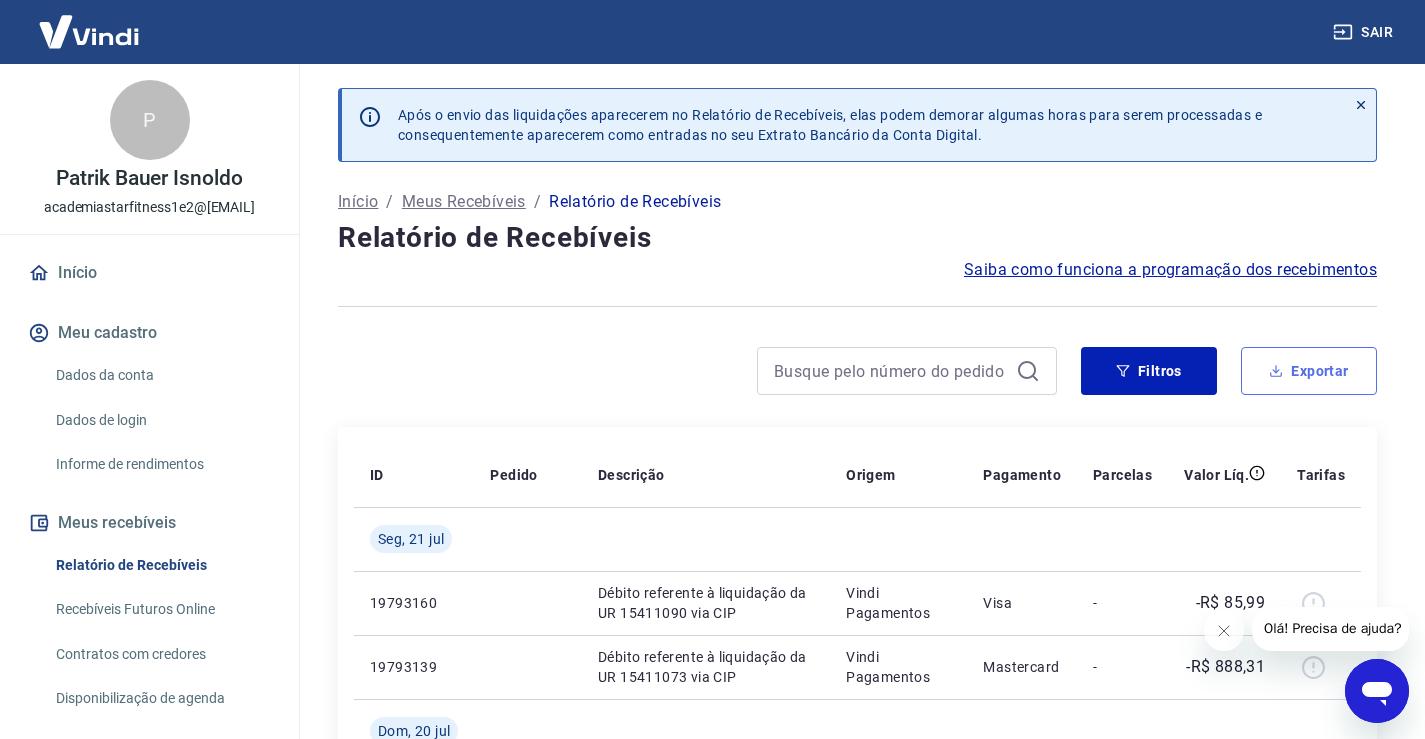 click on "Exportar" at bounding box center [1309, 371] 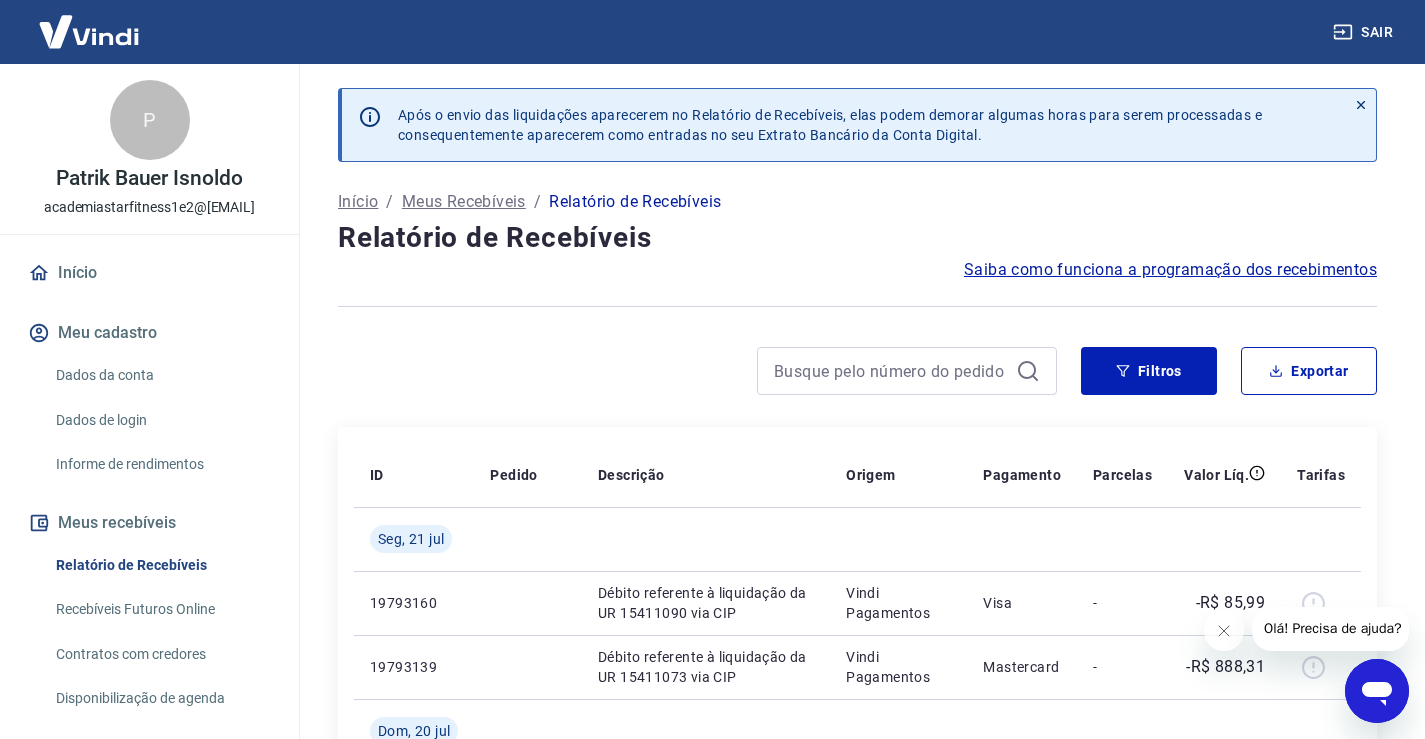 type on "01/07/2025" 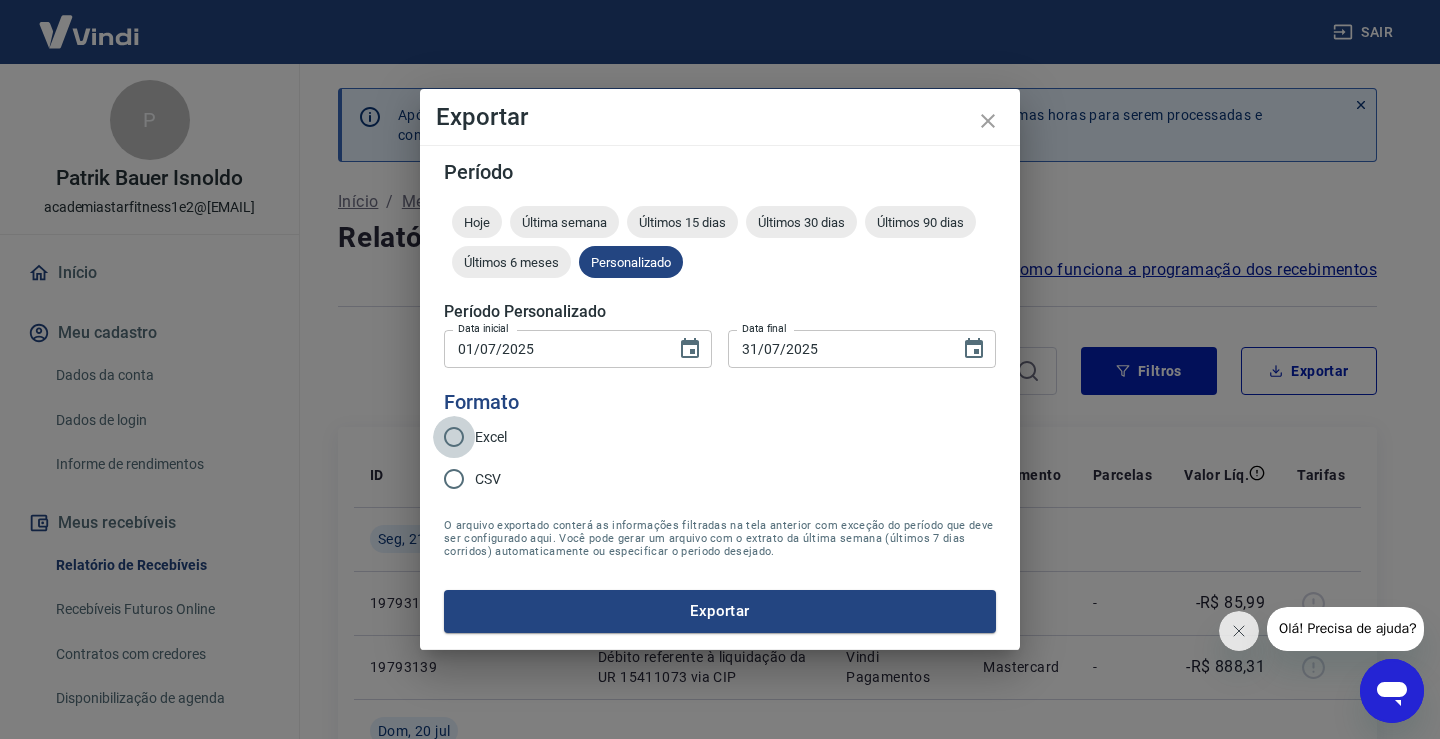 click on "Excel" at bounding box center (454, 437) 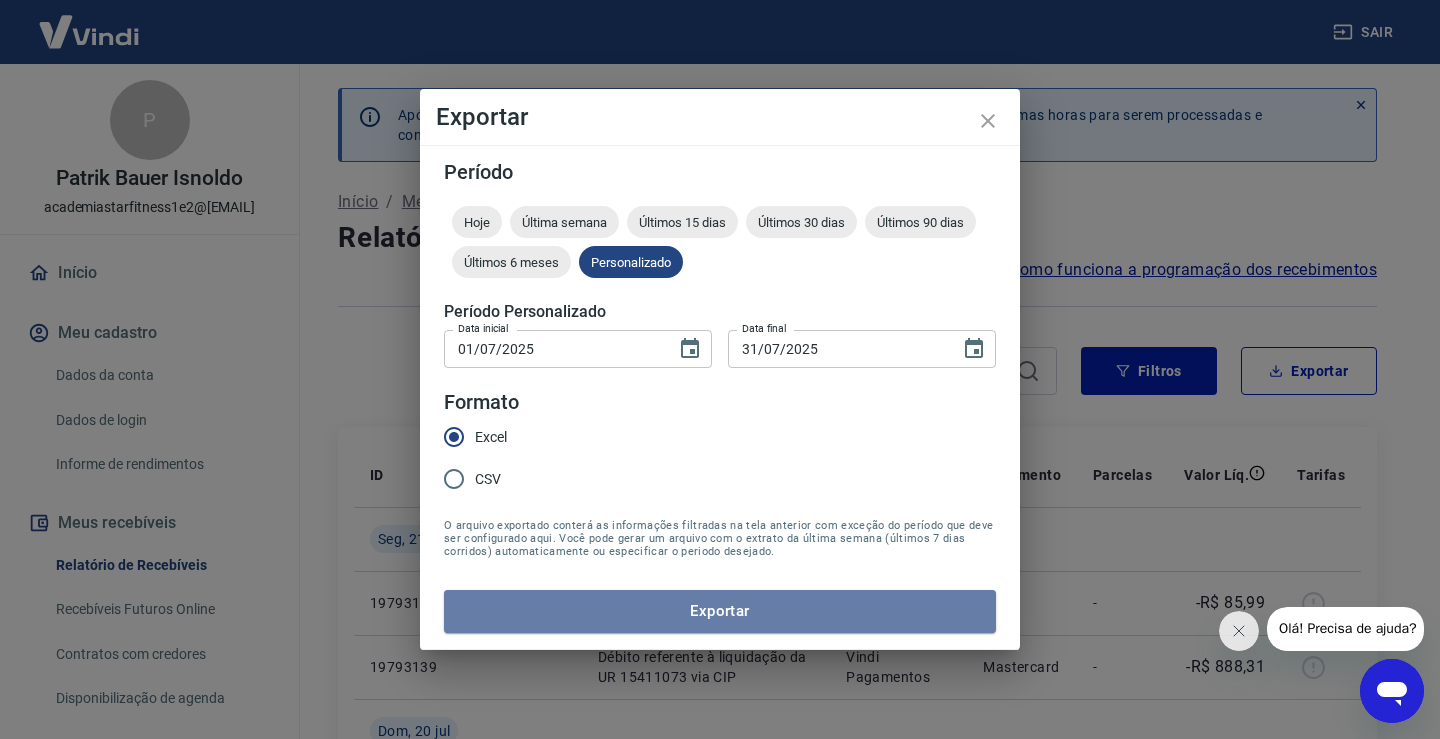 click on "Exportar" at bounding box center [720, 611] 